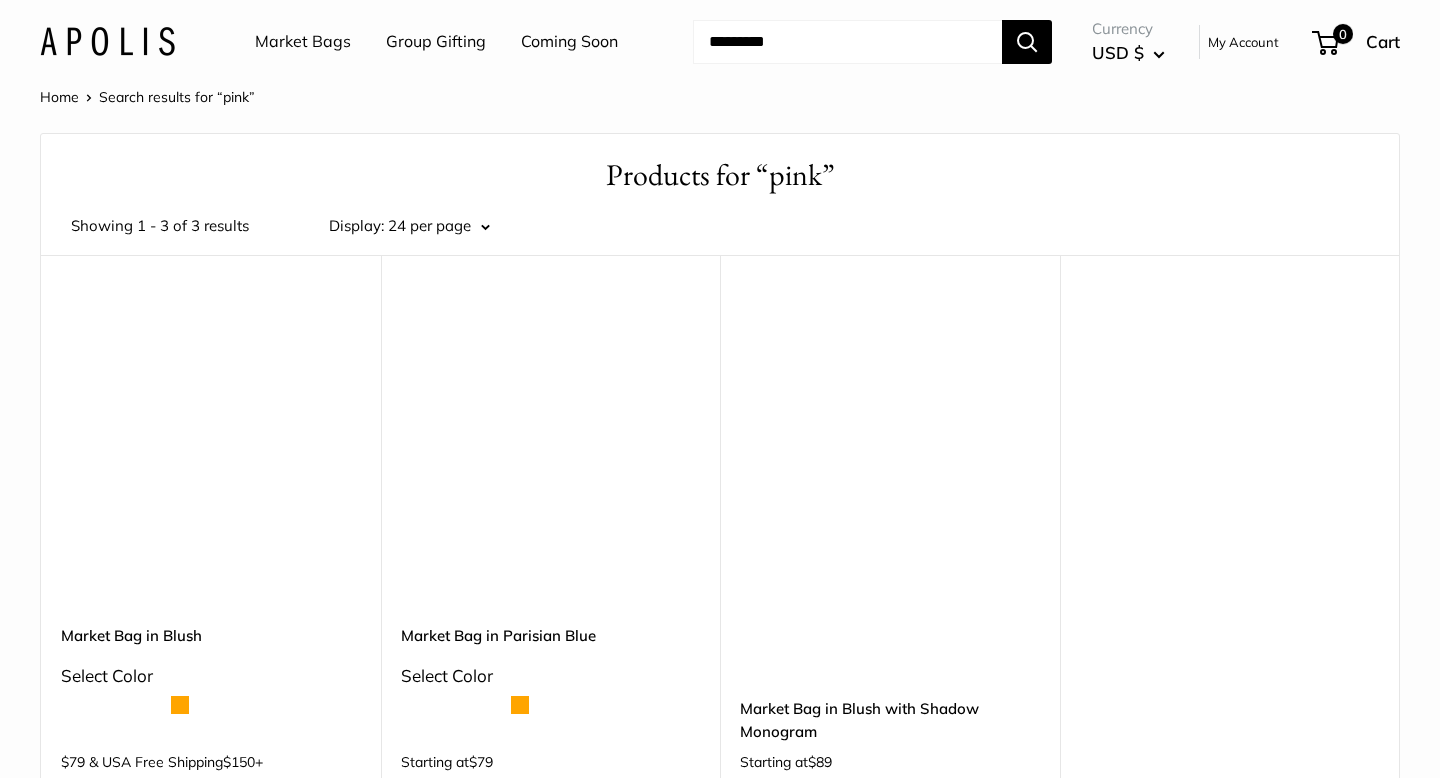 scroll, scrollTop: 0, scrollLeft: 0, axis: both 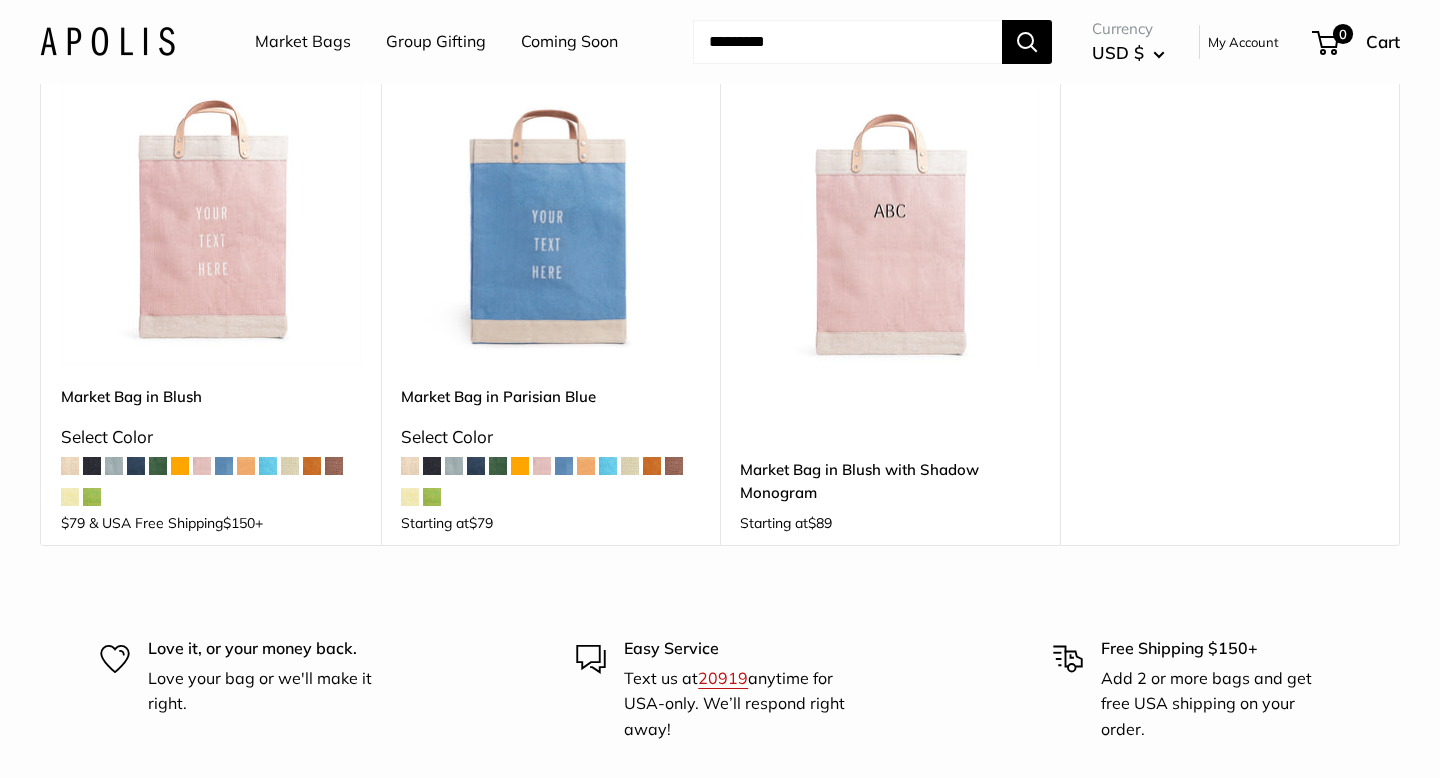 click at bounding box center (0, 0) 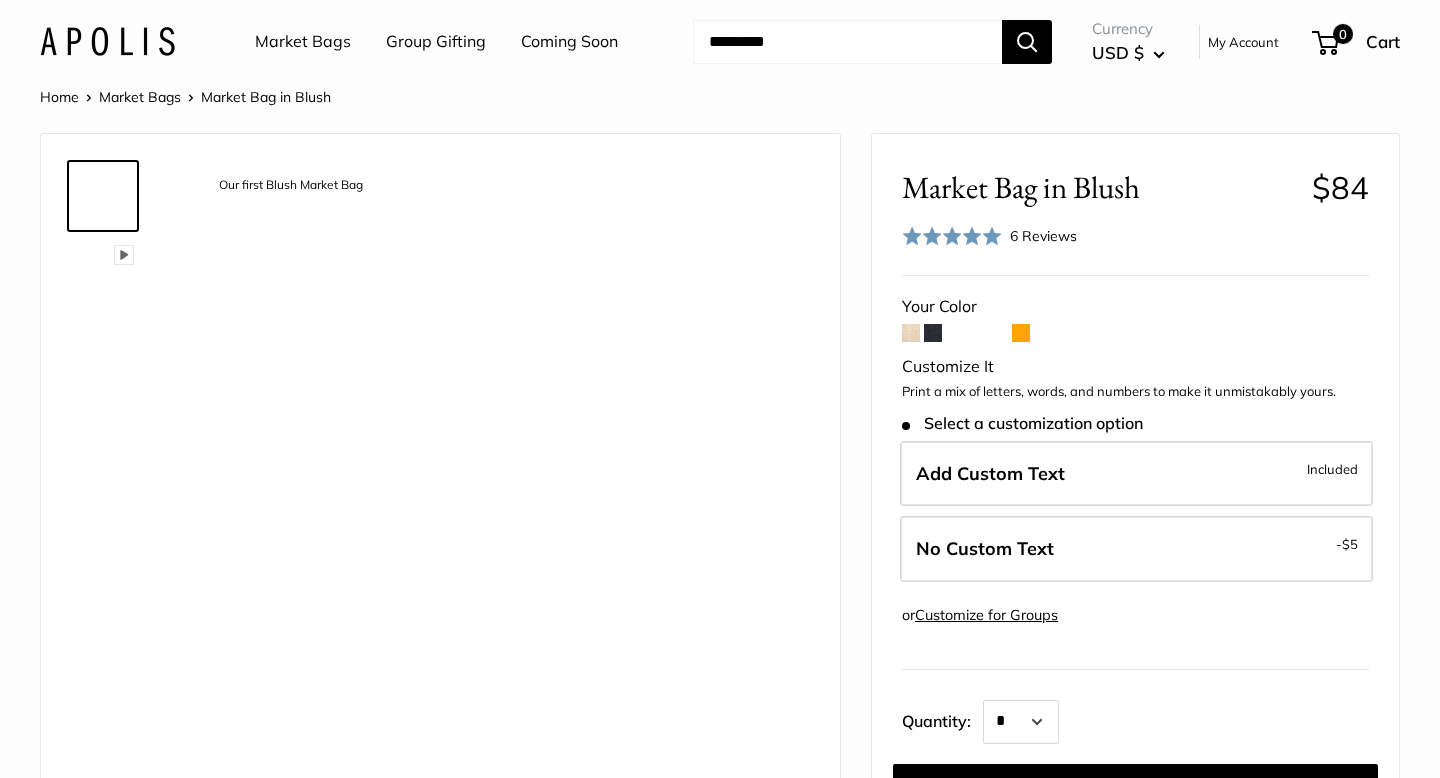 scroll, scrollTop: 0, scrollLeft: 0, axis: both 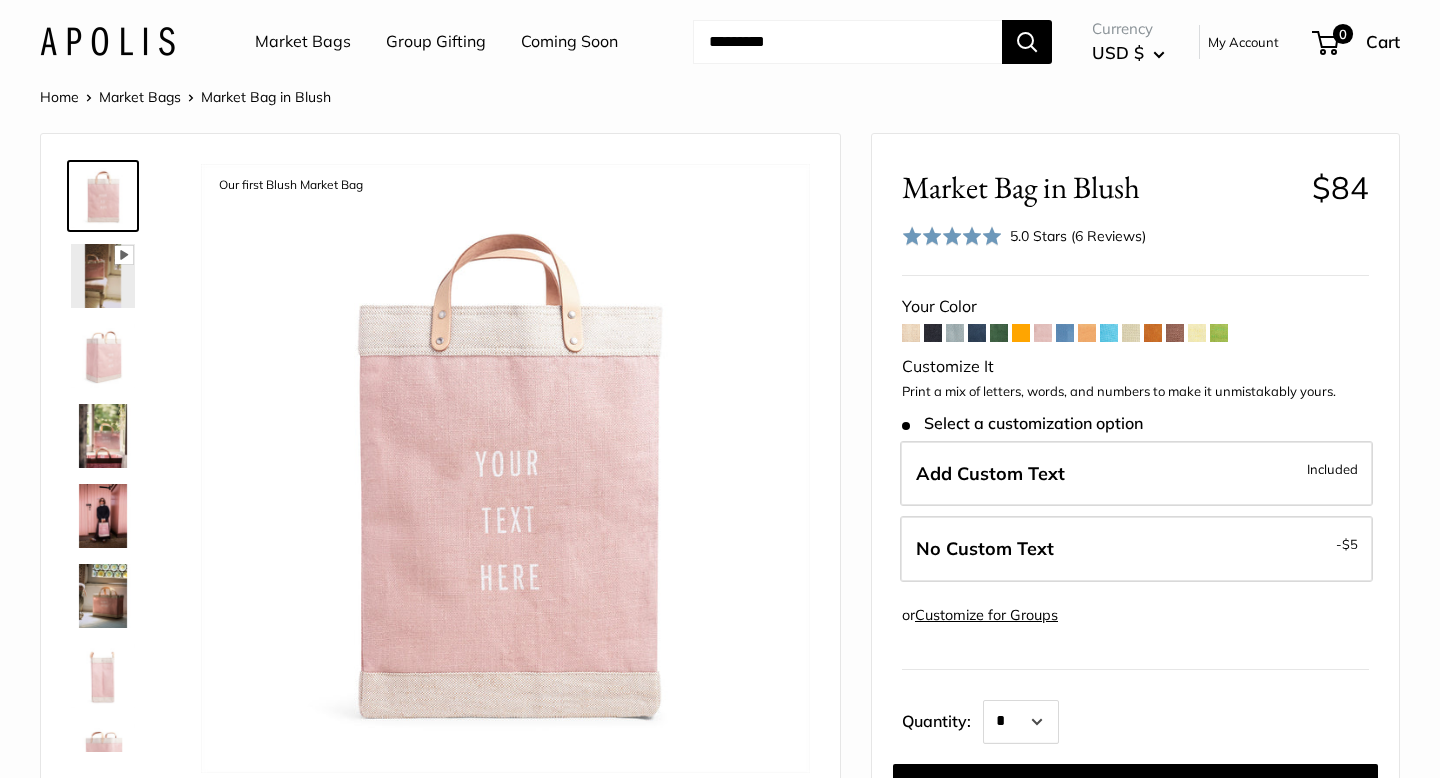 click at bounding box center (847, 42) 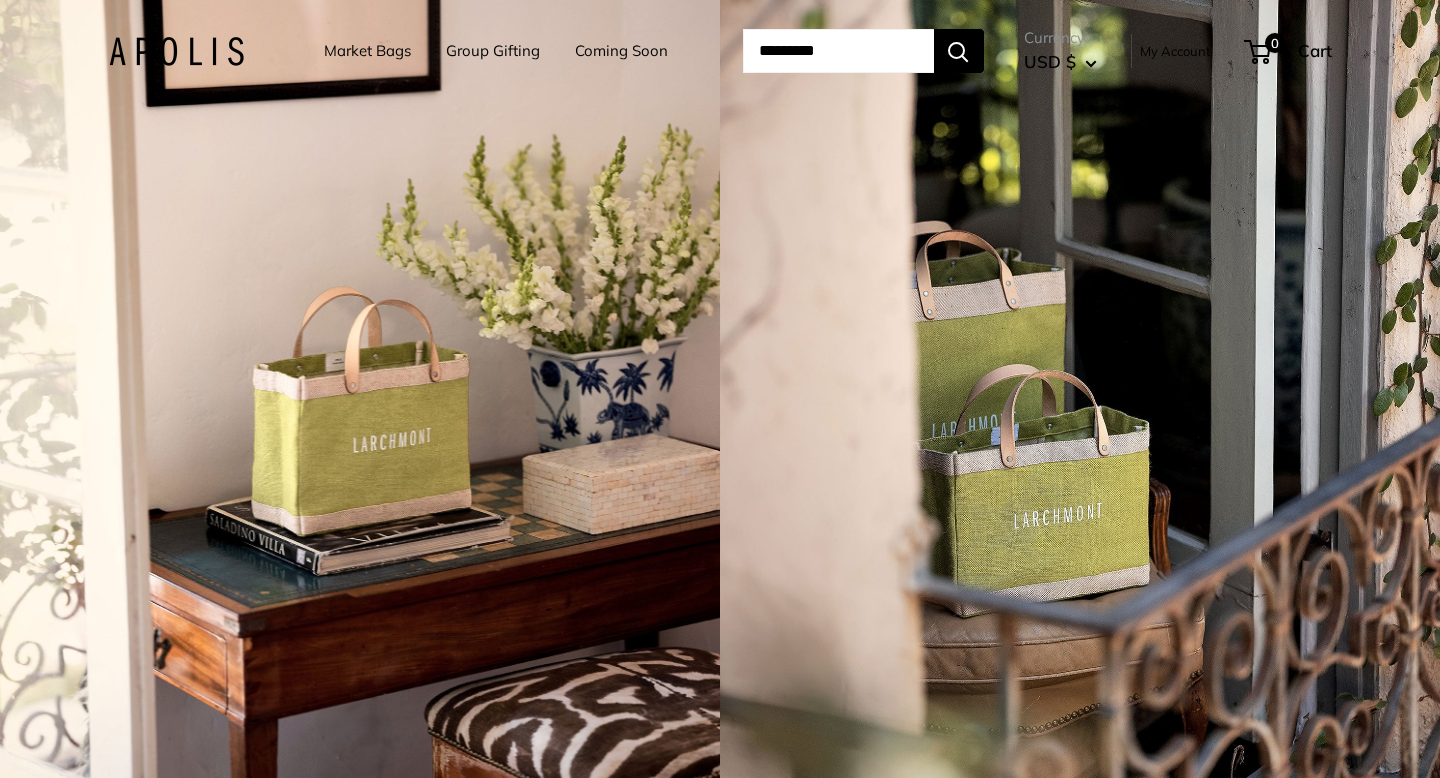 scroll, scrollTop: 0, scrollLeft: 0, axis: both 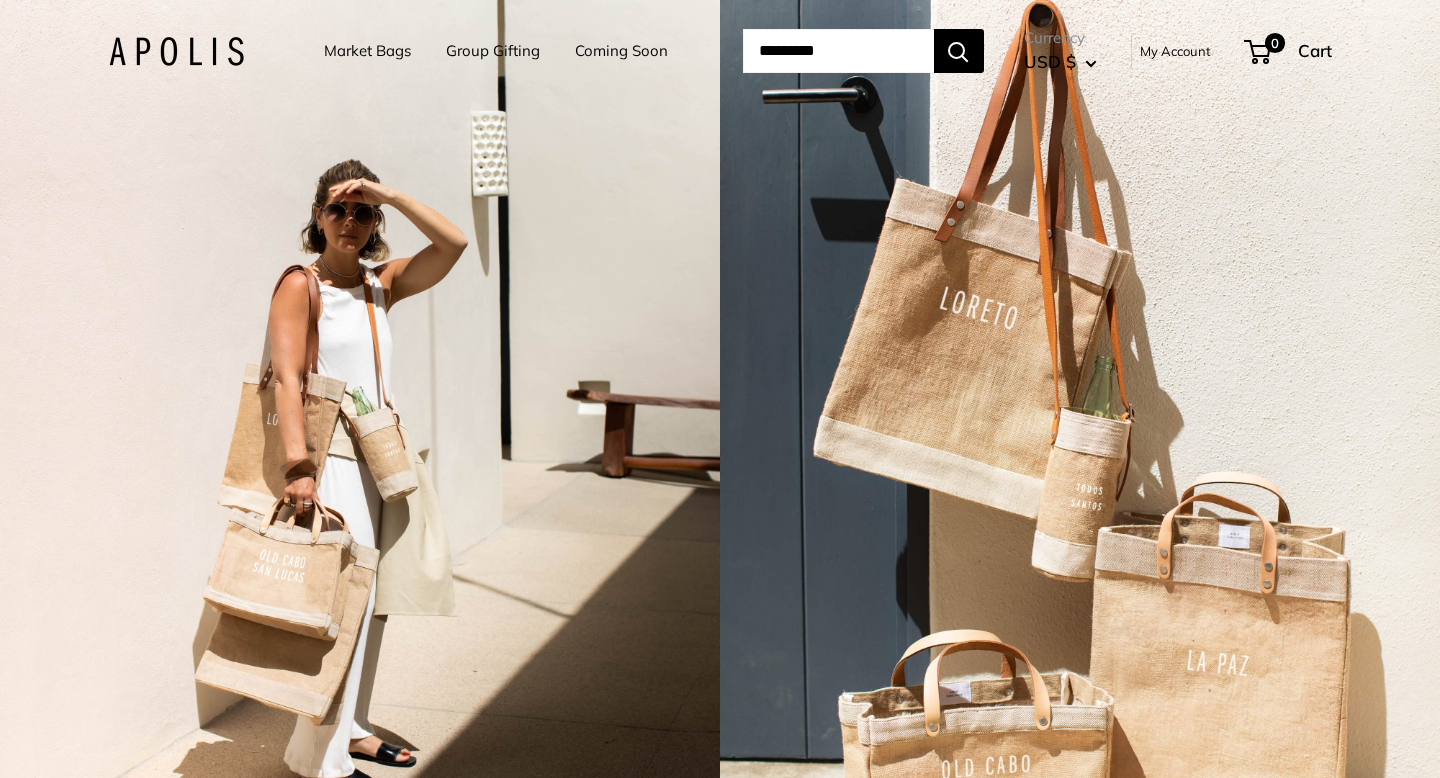 click on "Market Bags" at bounding box center [367, 51] 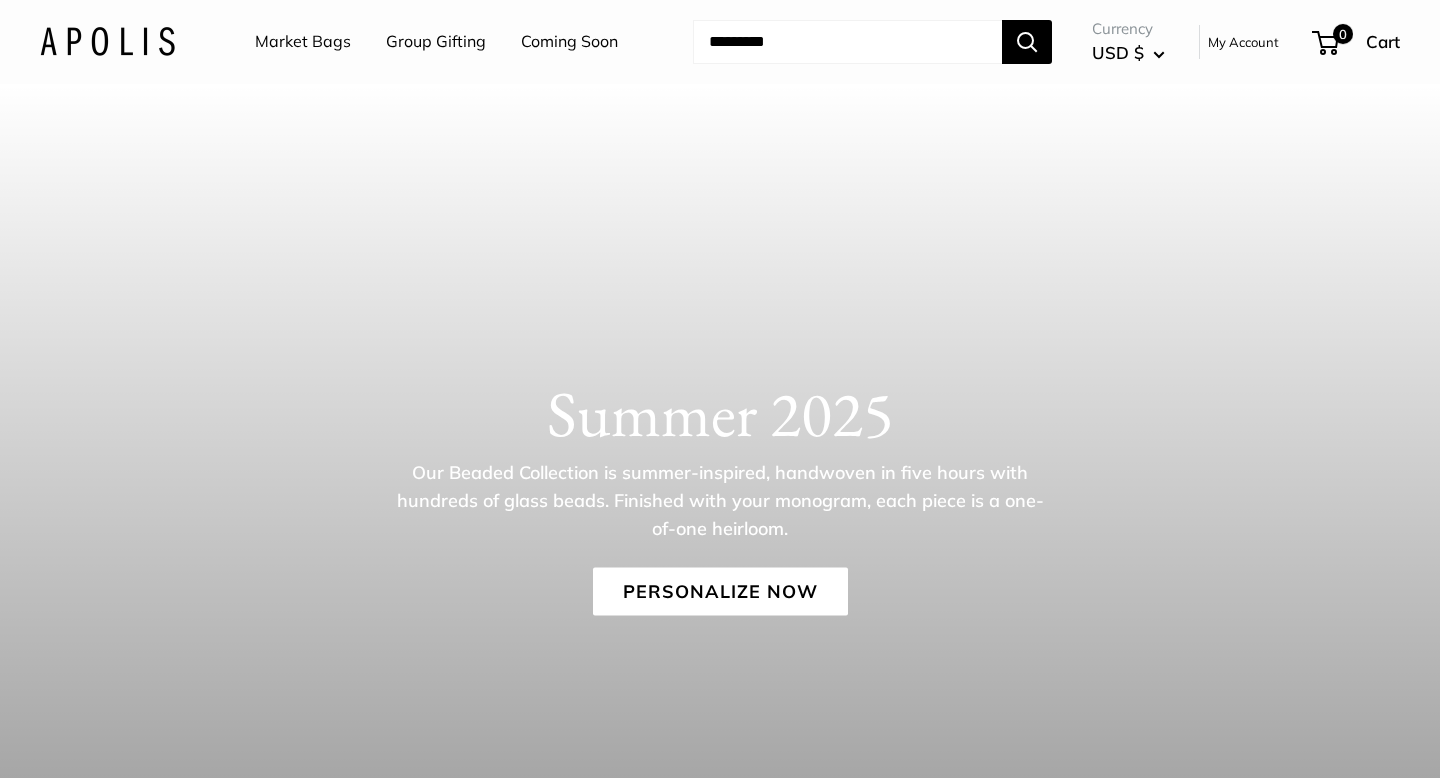 scroll, scrollTop: 0, scrollLeft: 0, axis: both 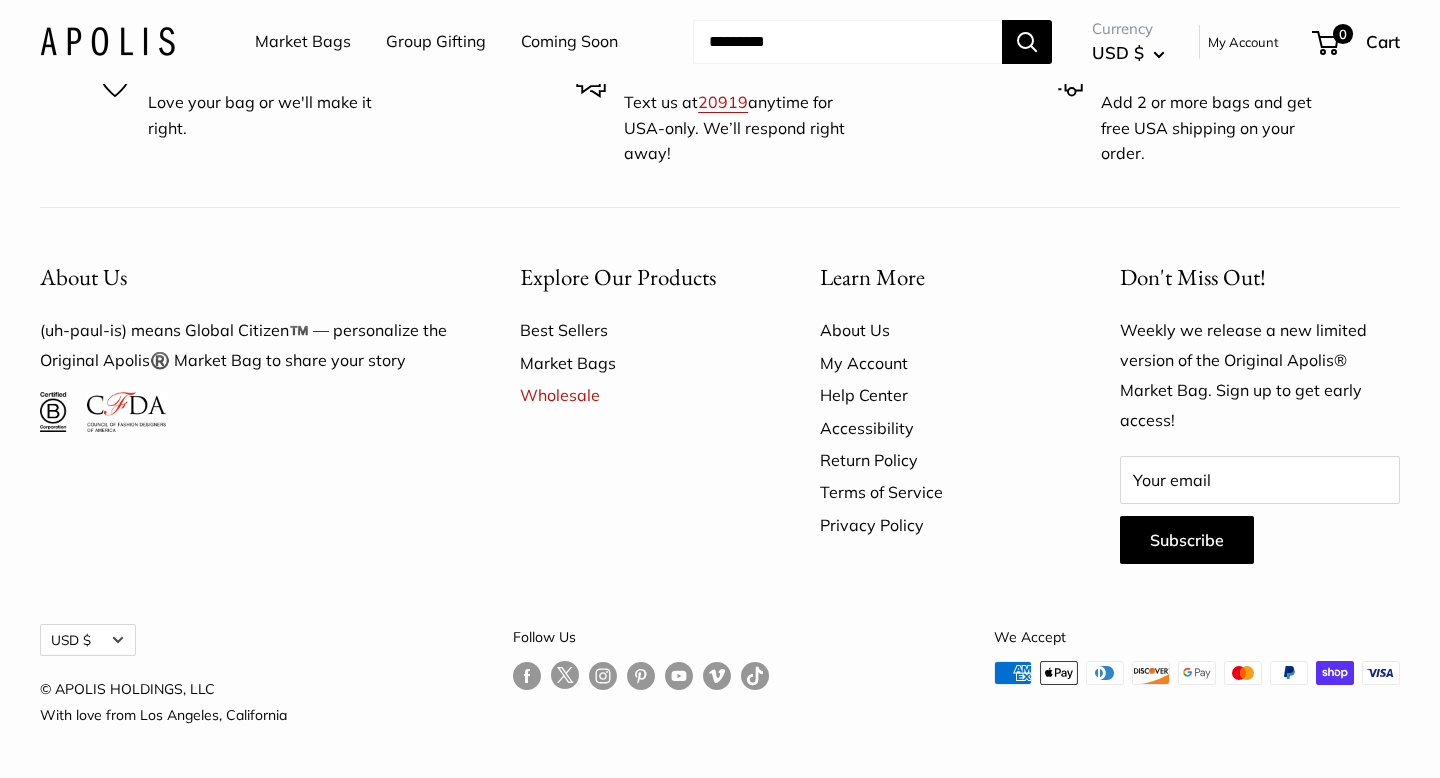click on "Best Sellers" at bounding box center (635, 330) 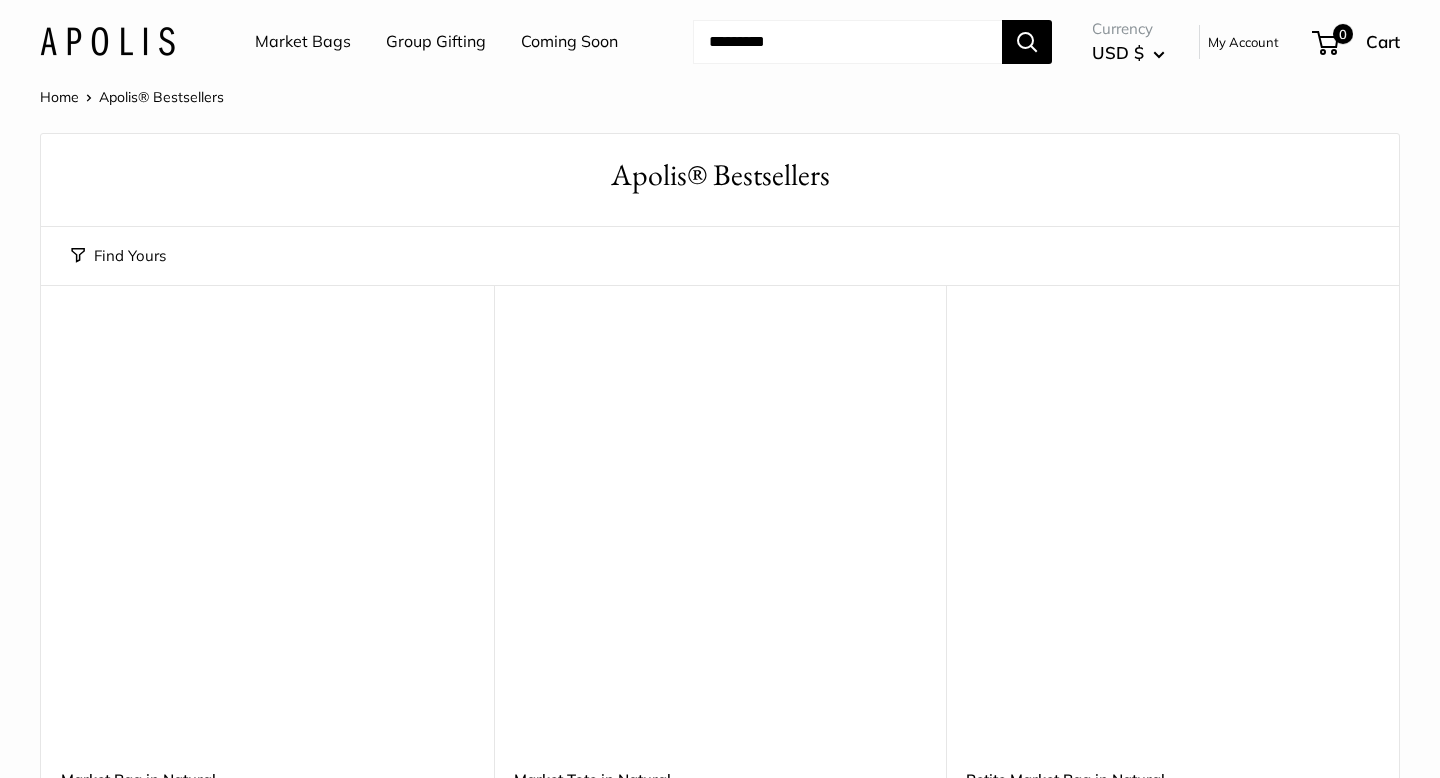scroll, scrollTop: 0, scrollLeft: 0, axis: both 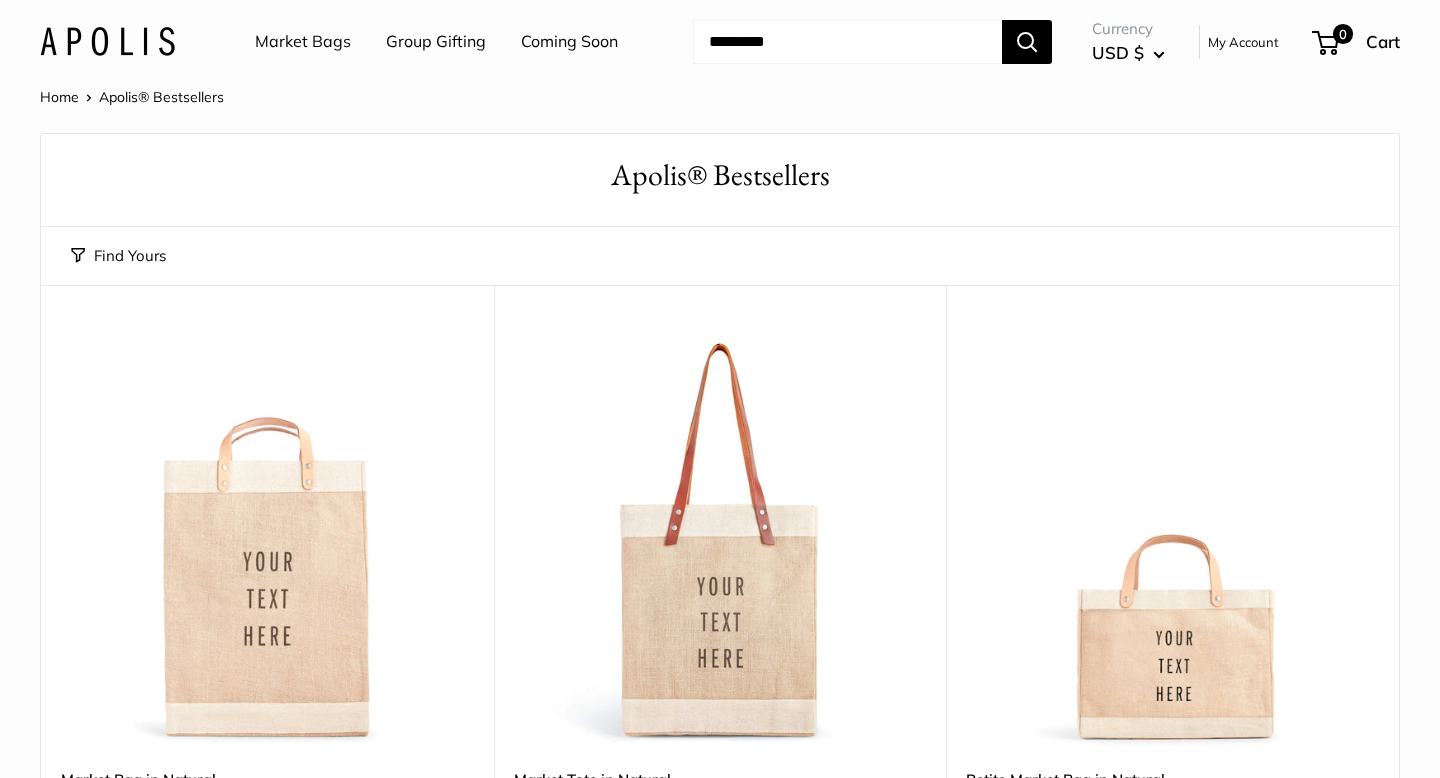 click on "Home" at bounding box center [59, 97] 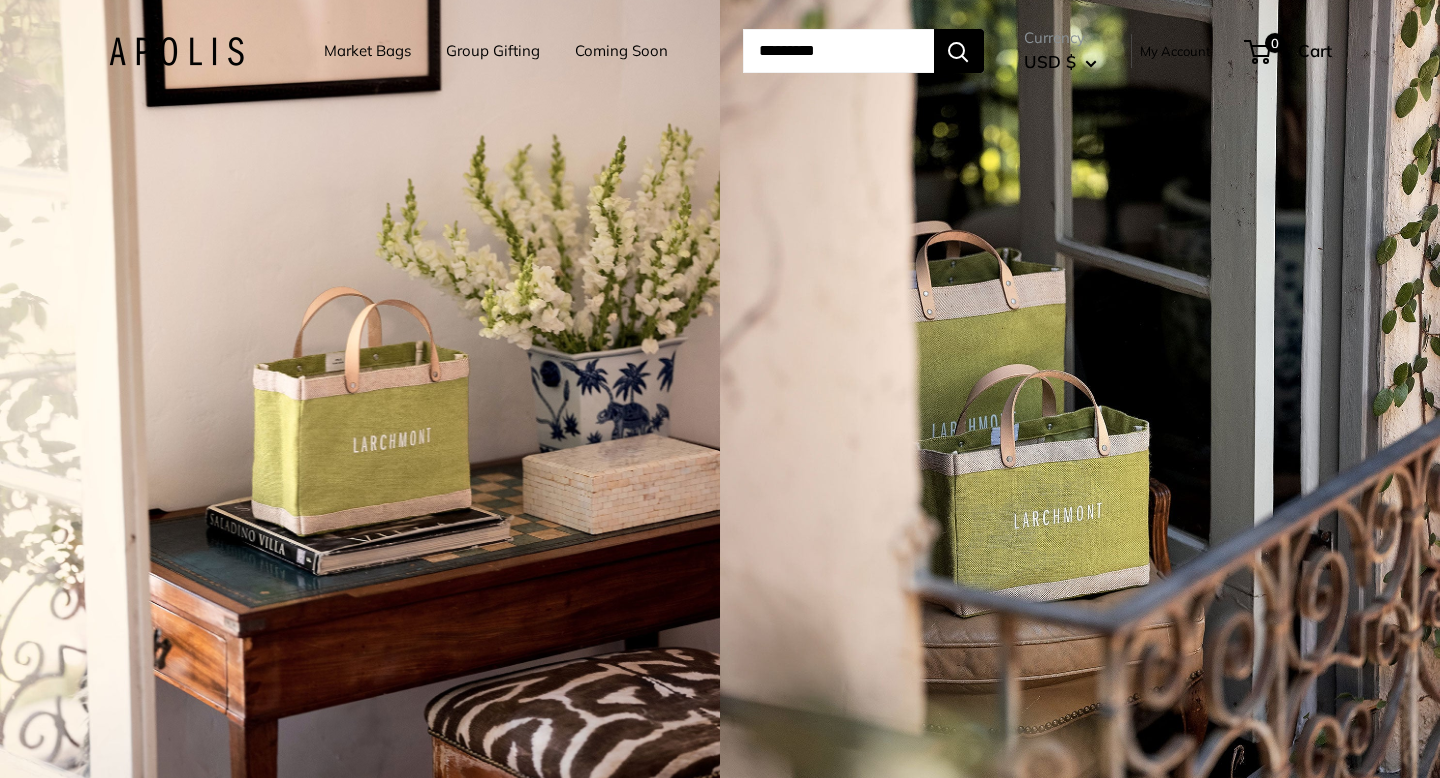 scroll, scrollTop: 0, scrollLeft: 0, axis: both 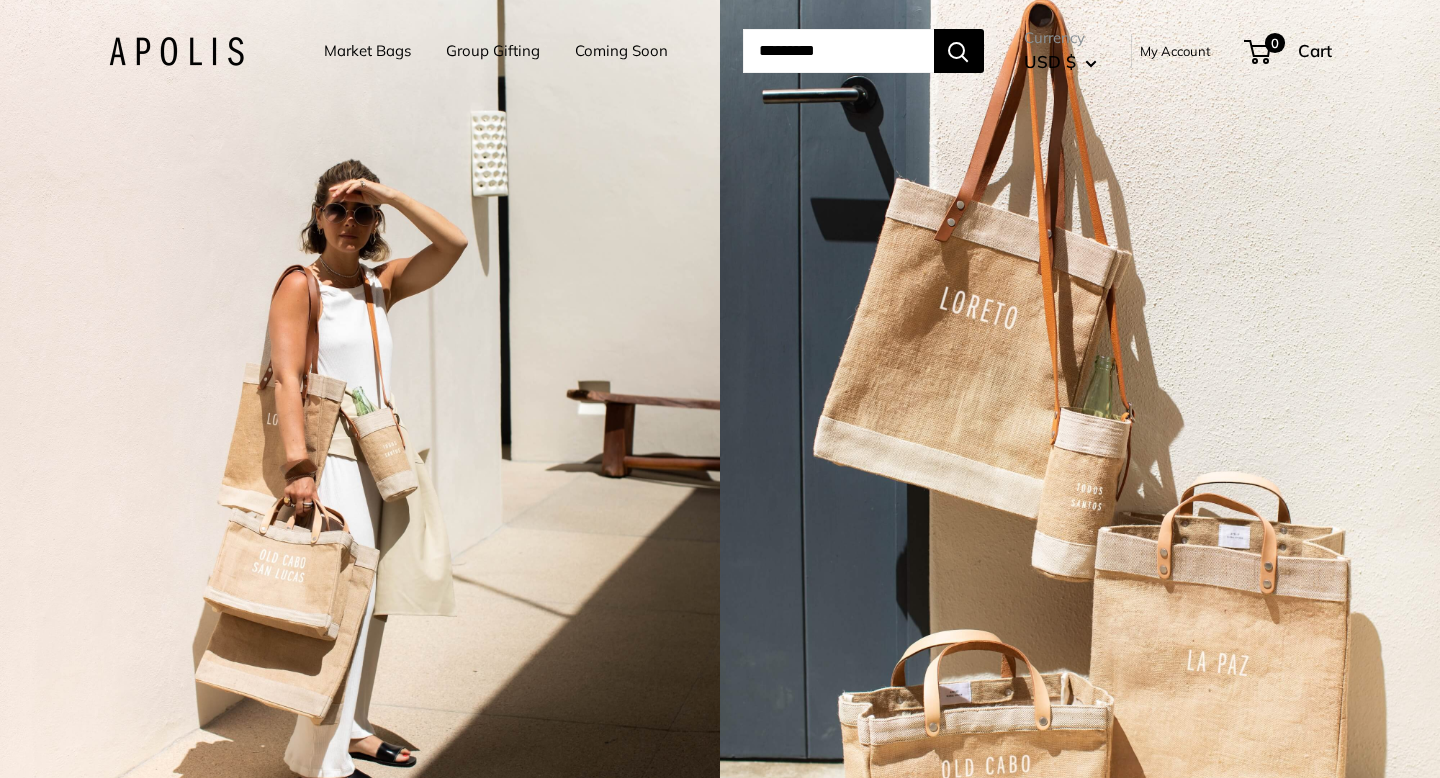 click at bounding box center (176, 51) 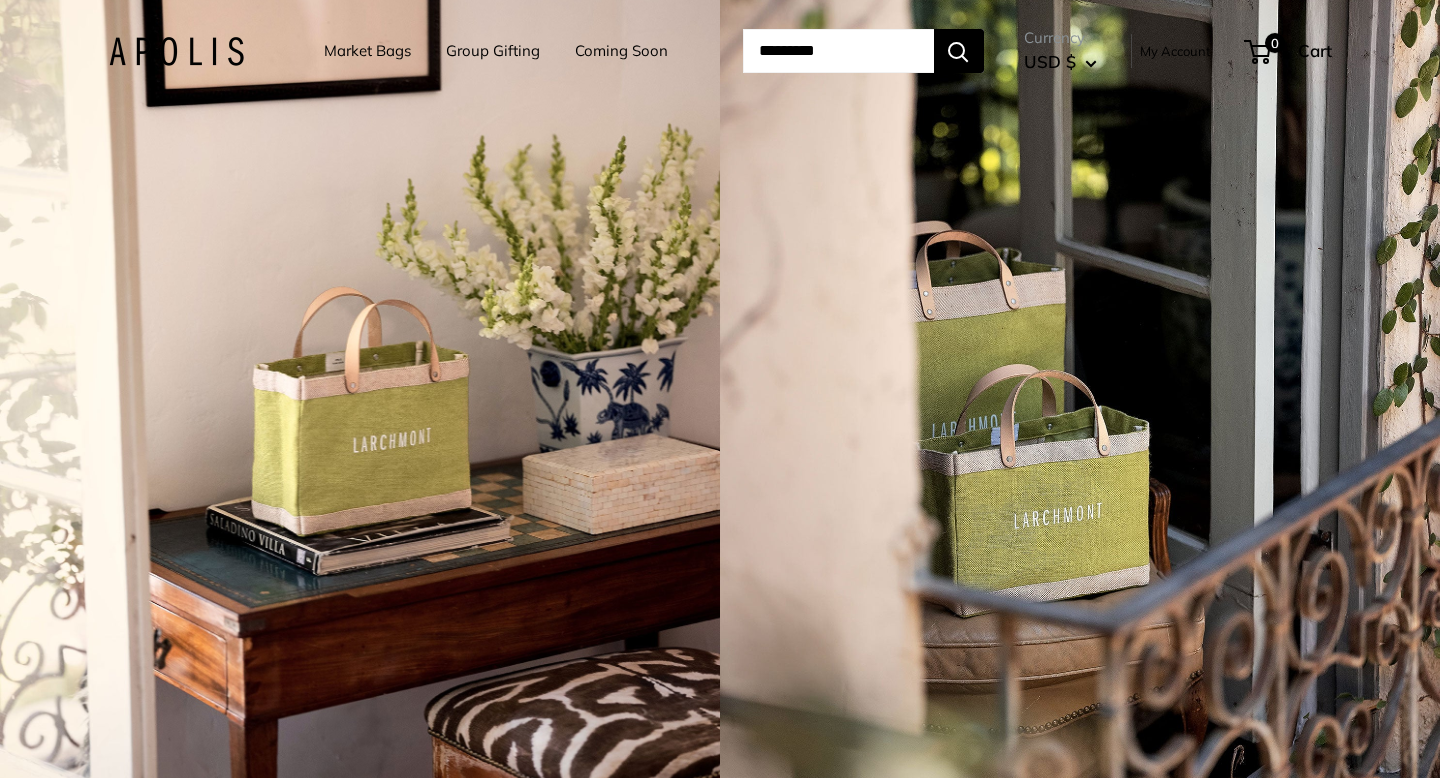 scroll, scrollTop: 0, scrollLeft: 0, axis: both 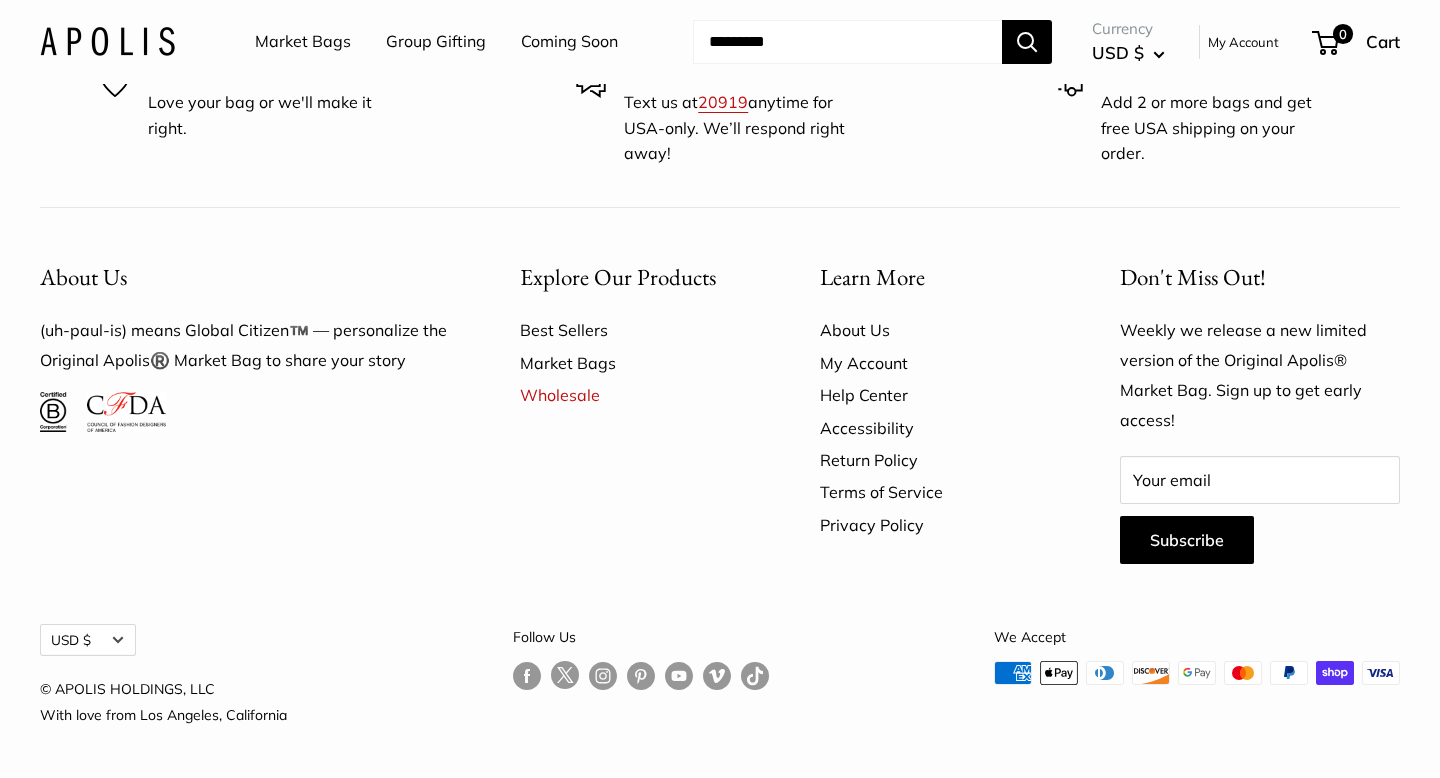 click on "Market Bags" at bounding box center (635, 363) 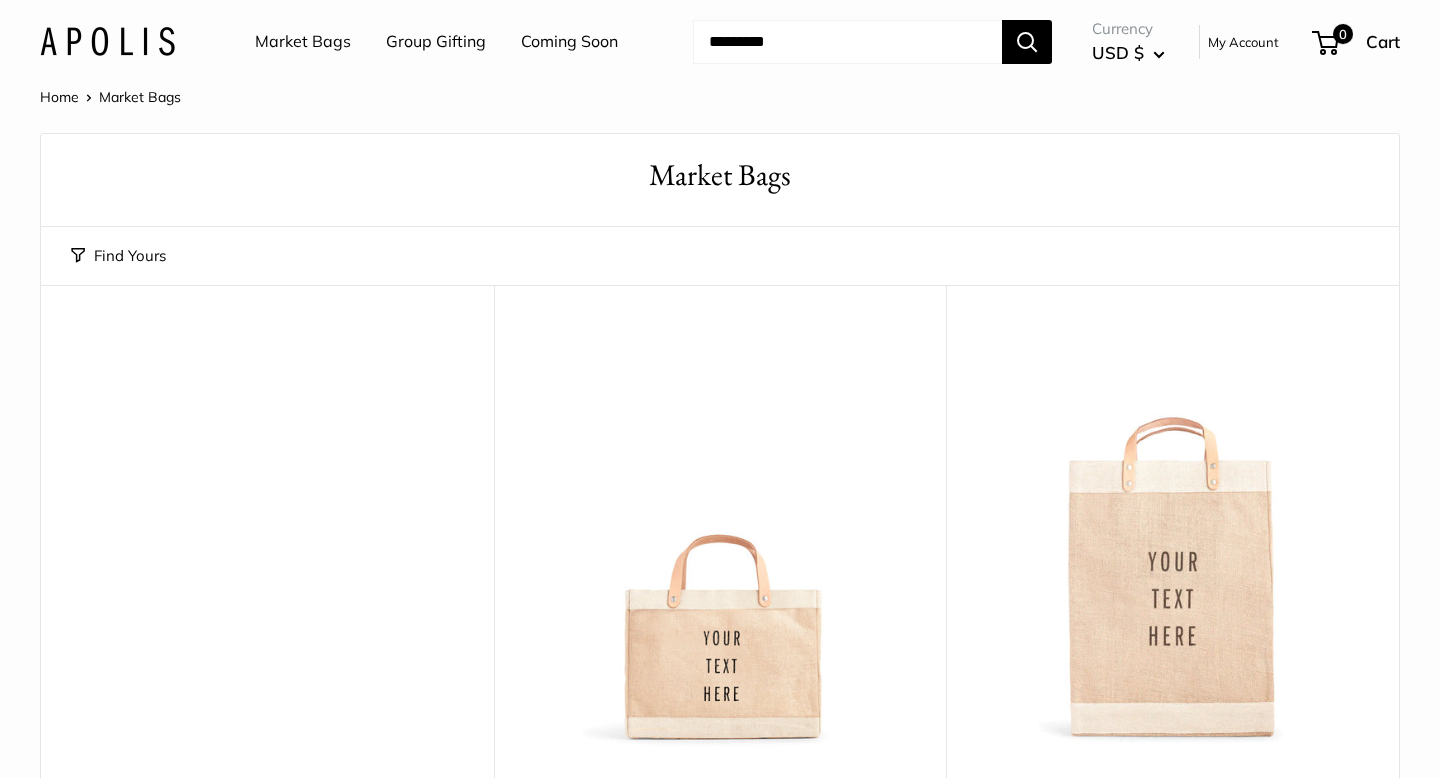 scroll, scrollTop: 0, scrollLeft: 0, axis: both 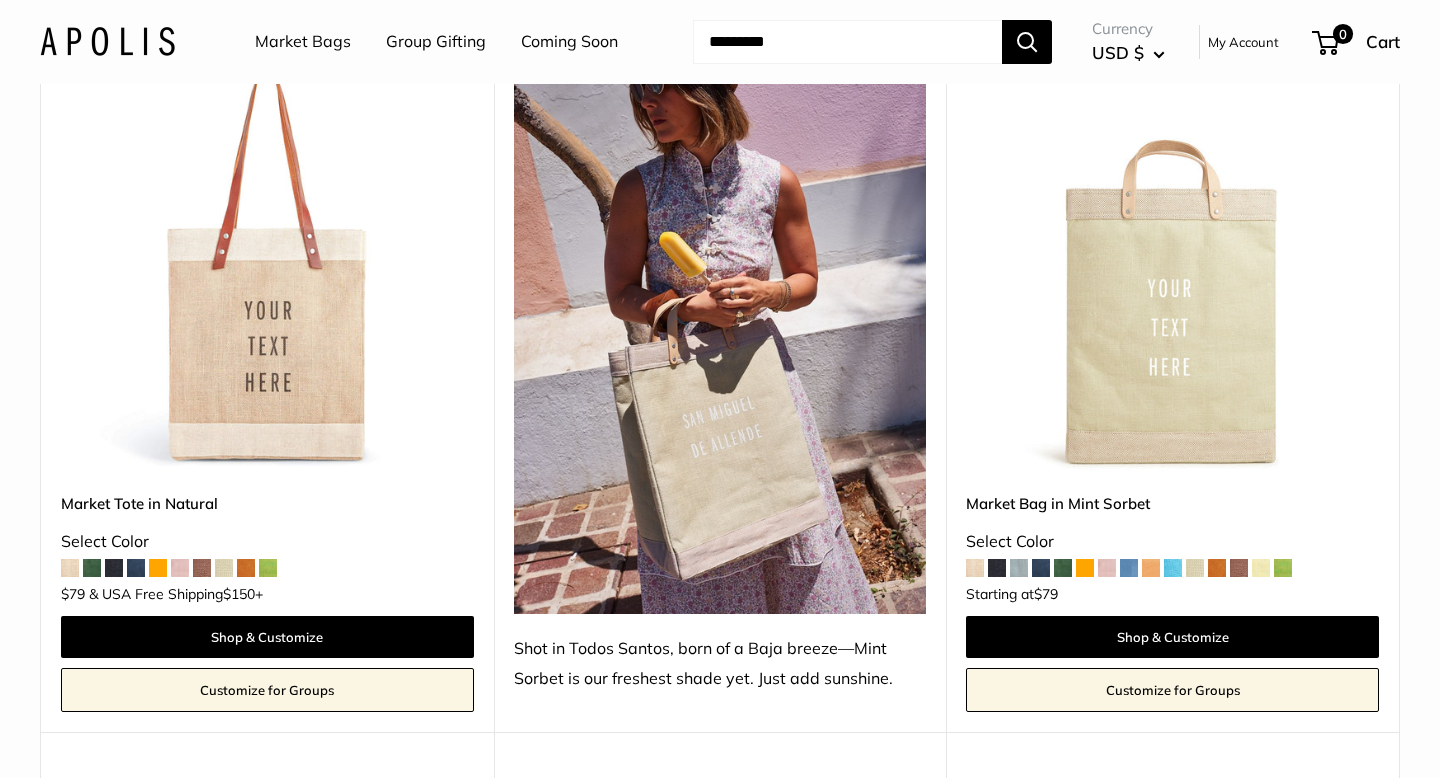 click at bounding box center [180, 568] 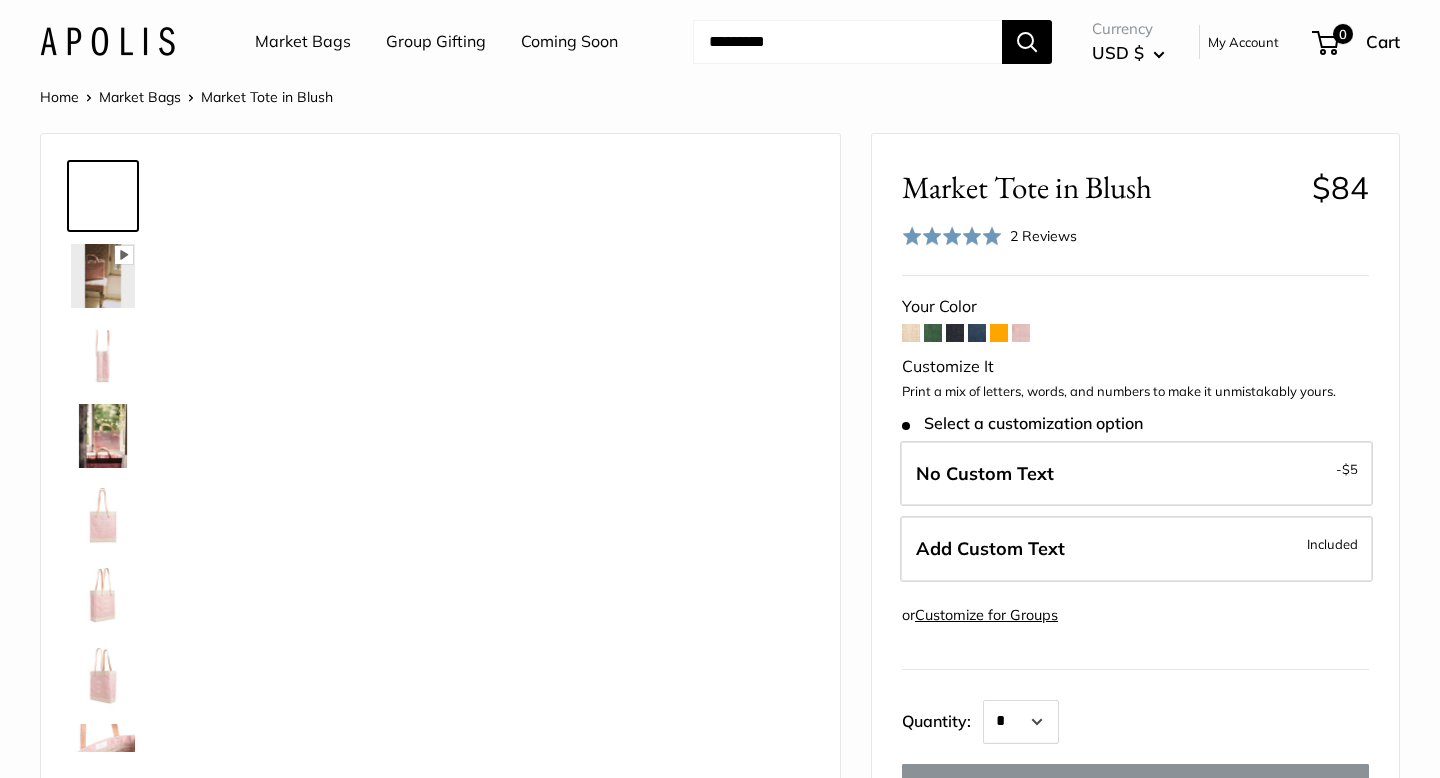scroll, scrollTop: 0, scrollLeft: 0, axis: both 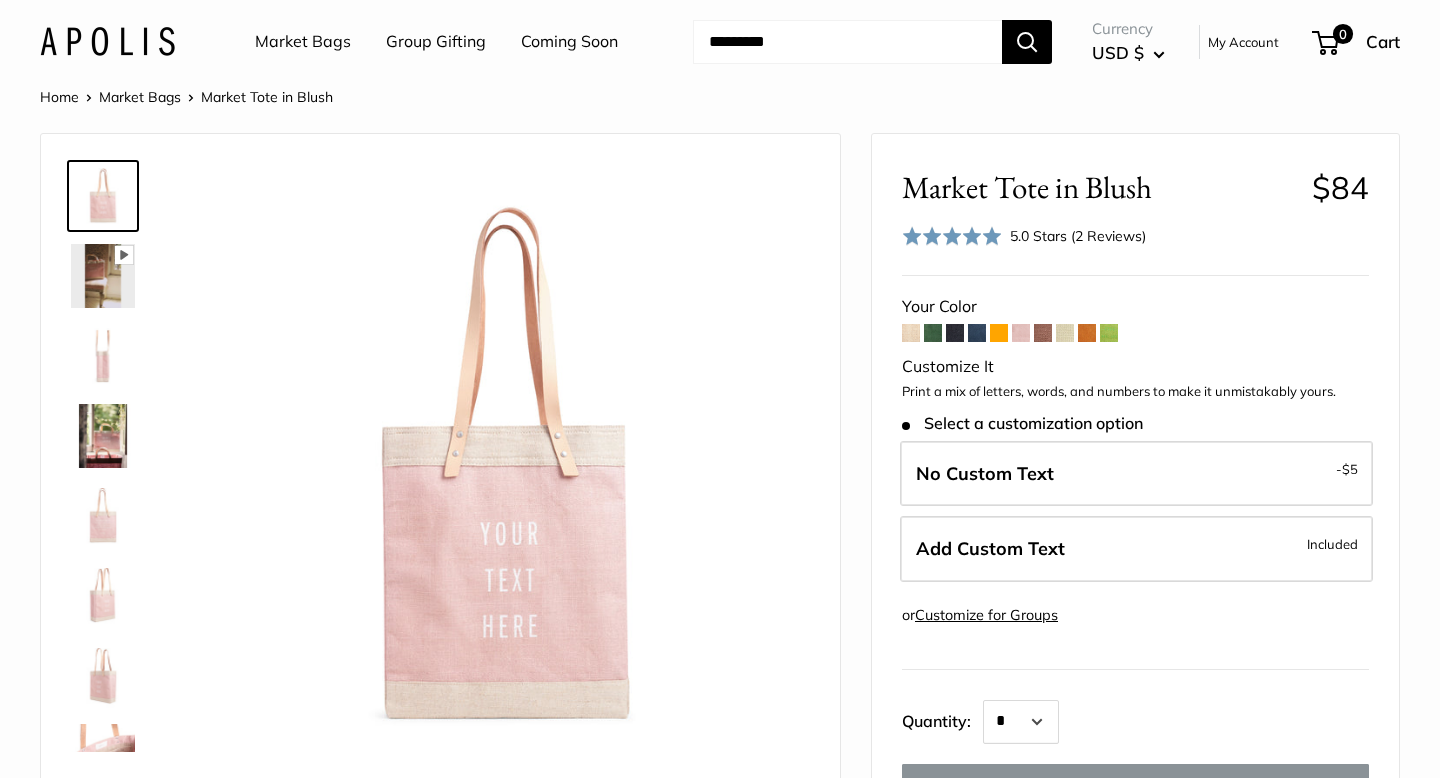 click at bounding box center [847, 42] 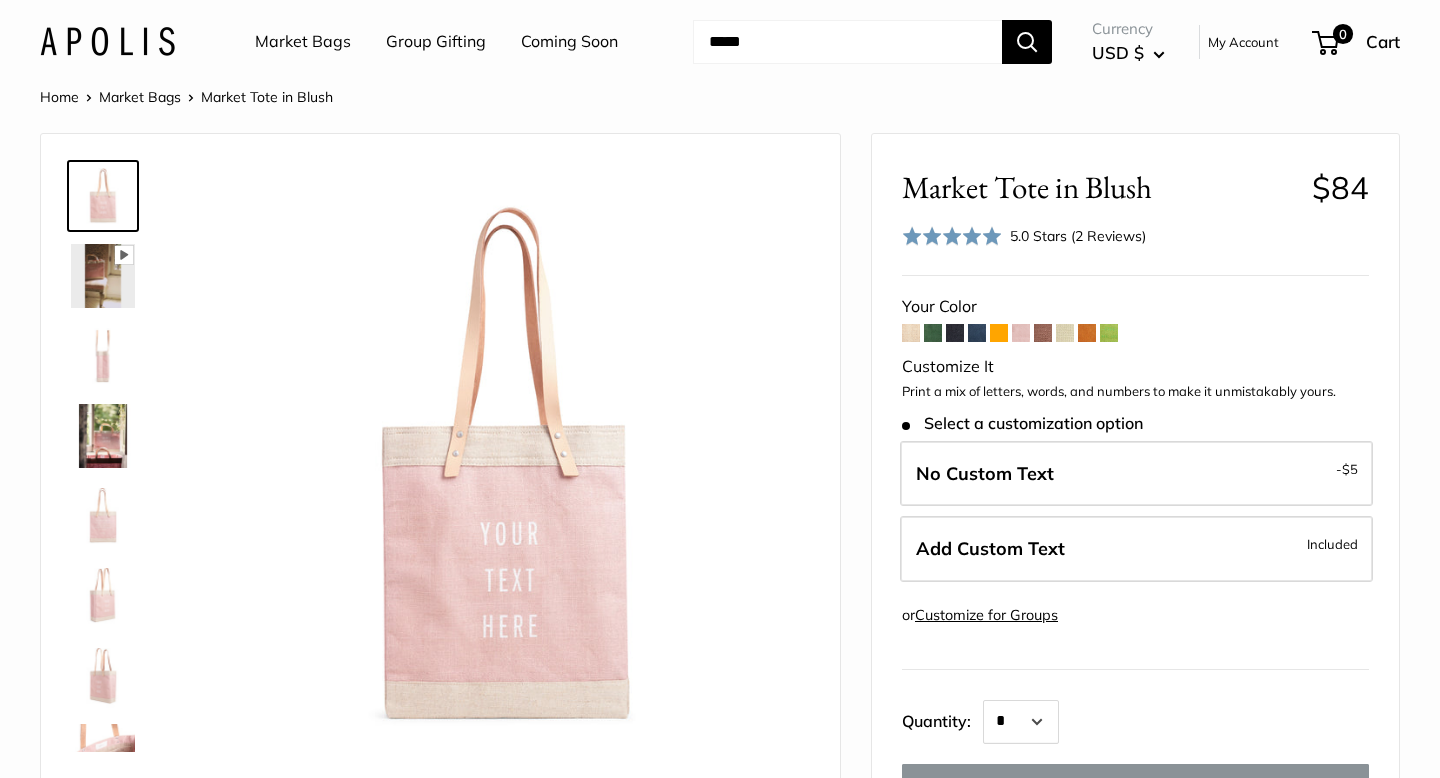 type on "*****" 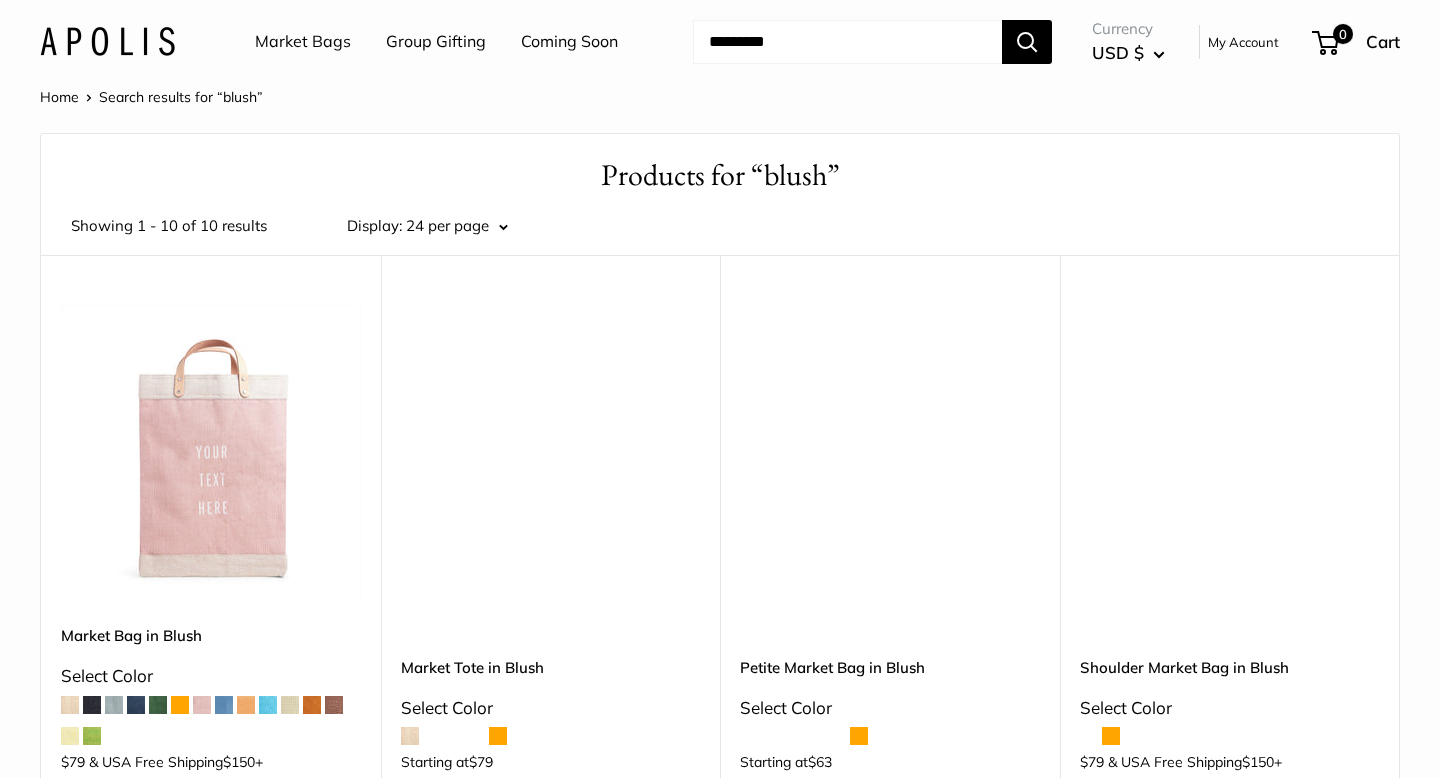 scroll, scrollTop: 0, scrollLeft: 0, axis: both 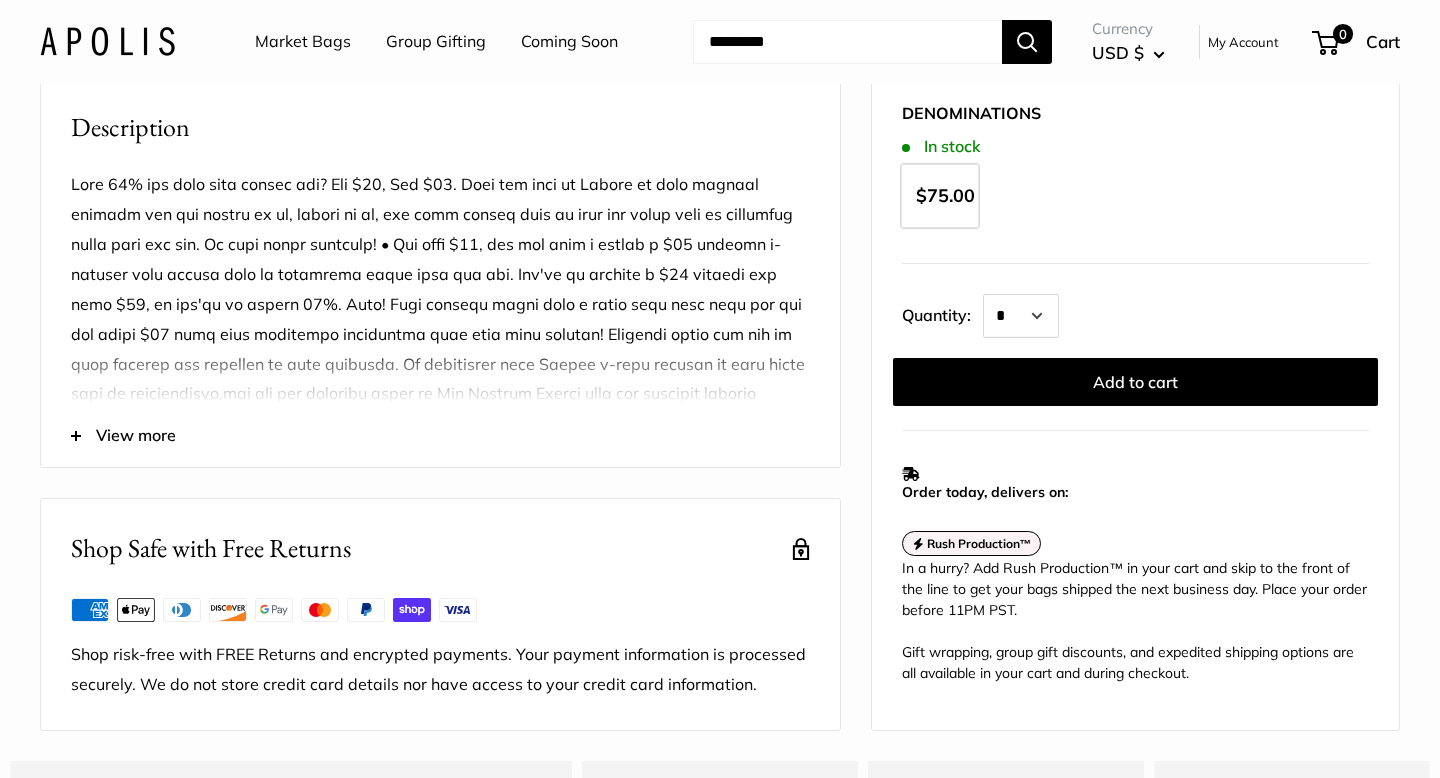 click on "View more" at bounding box center (136, 436) 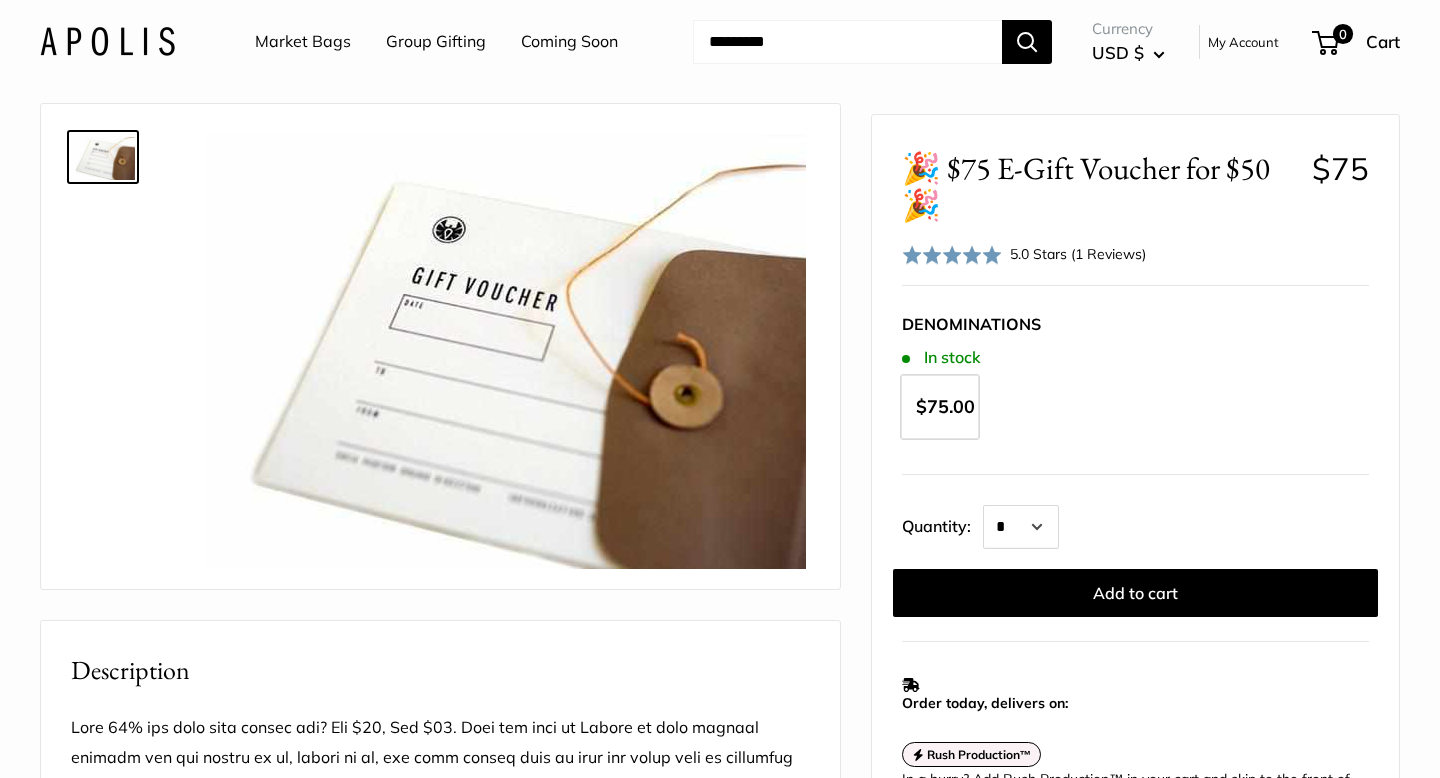 scroll, scrollTop: 0, scrollLeft: 0, axis: both 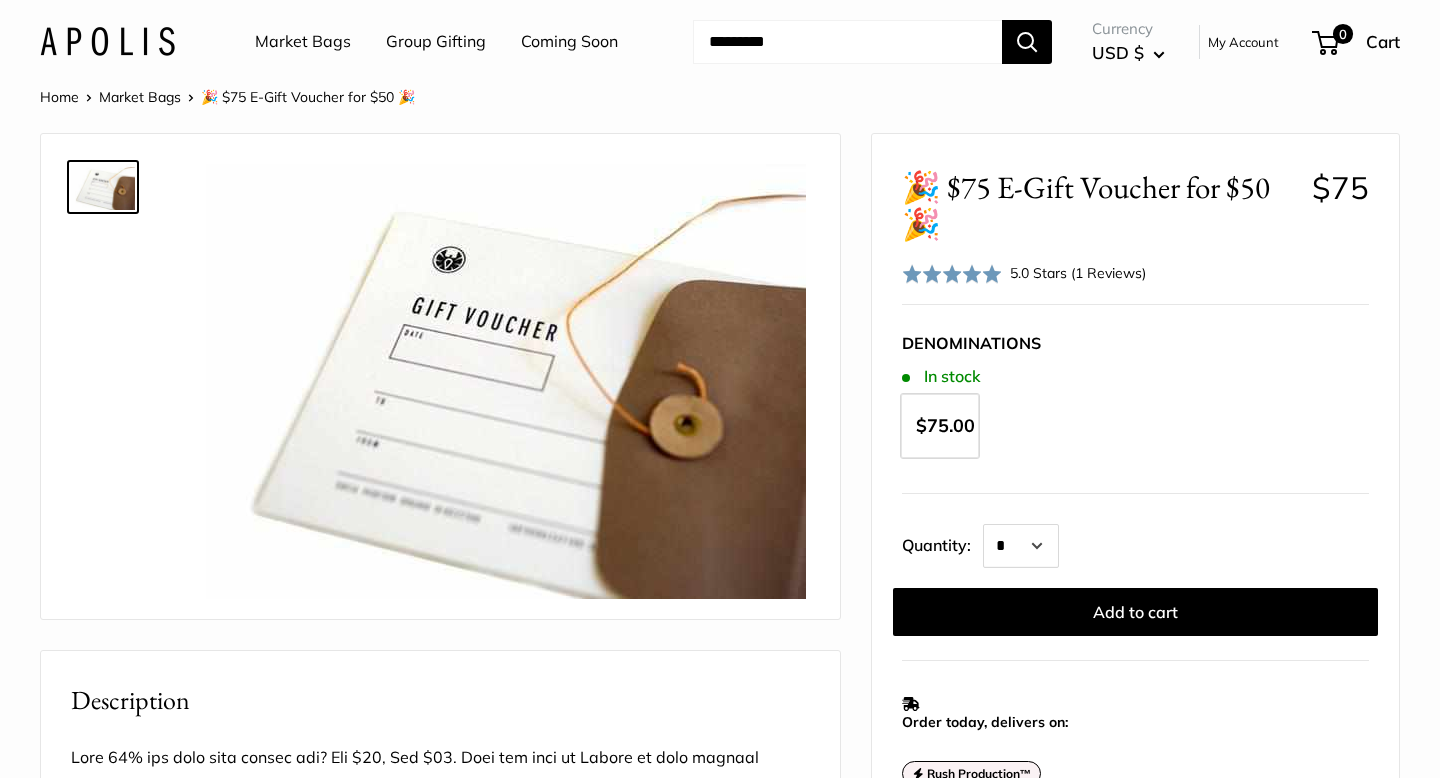 click at bounding box center [847, 42] 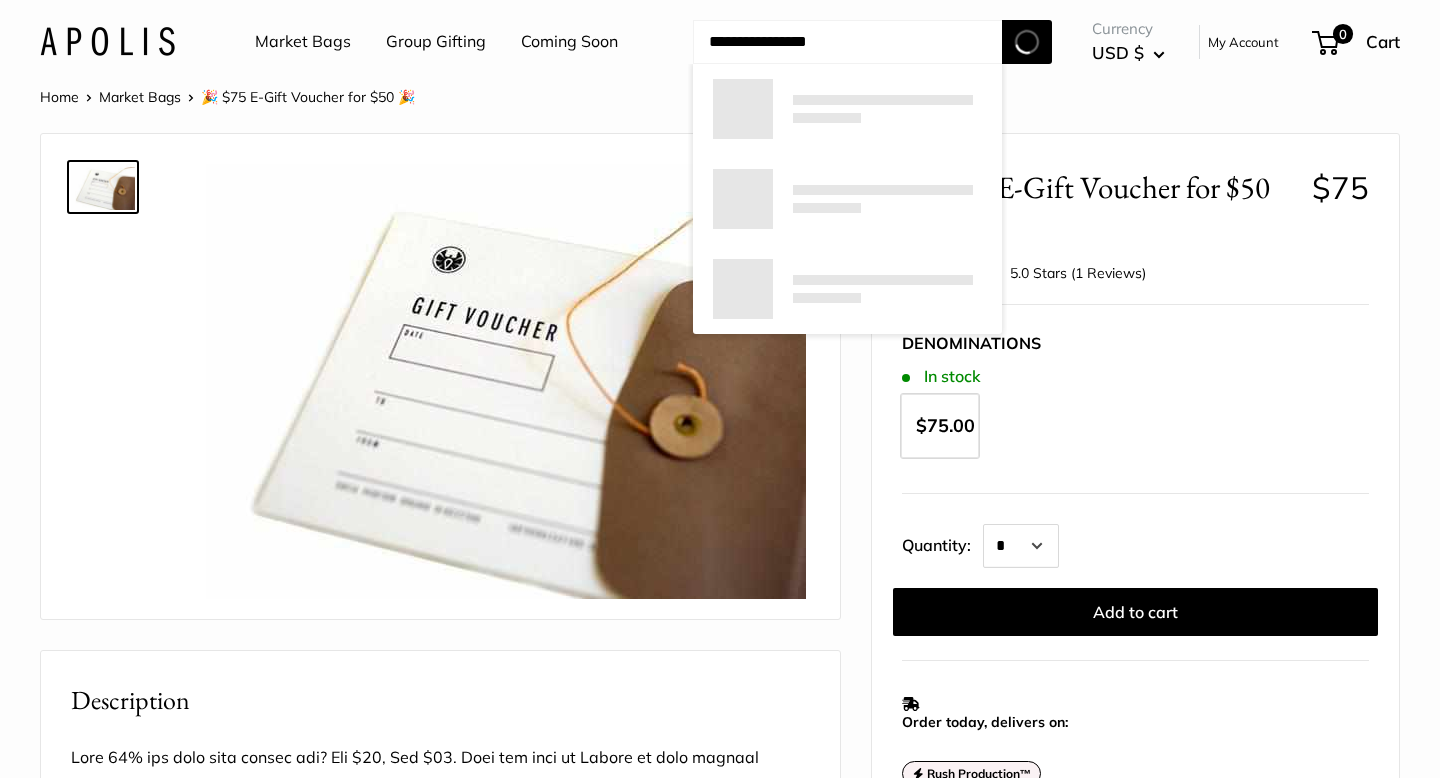 type on "**********" 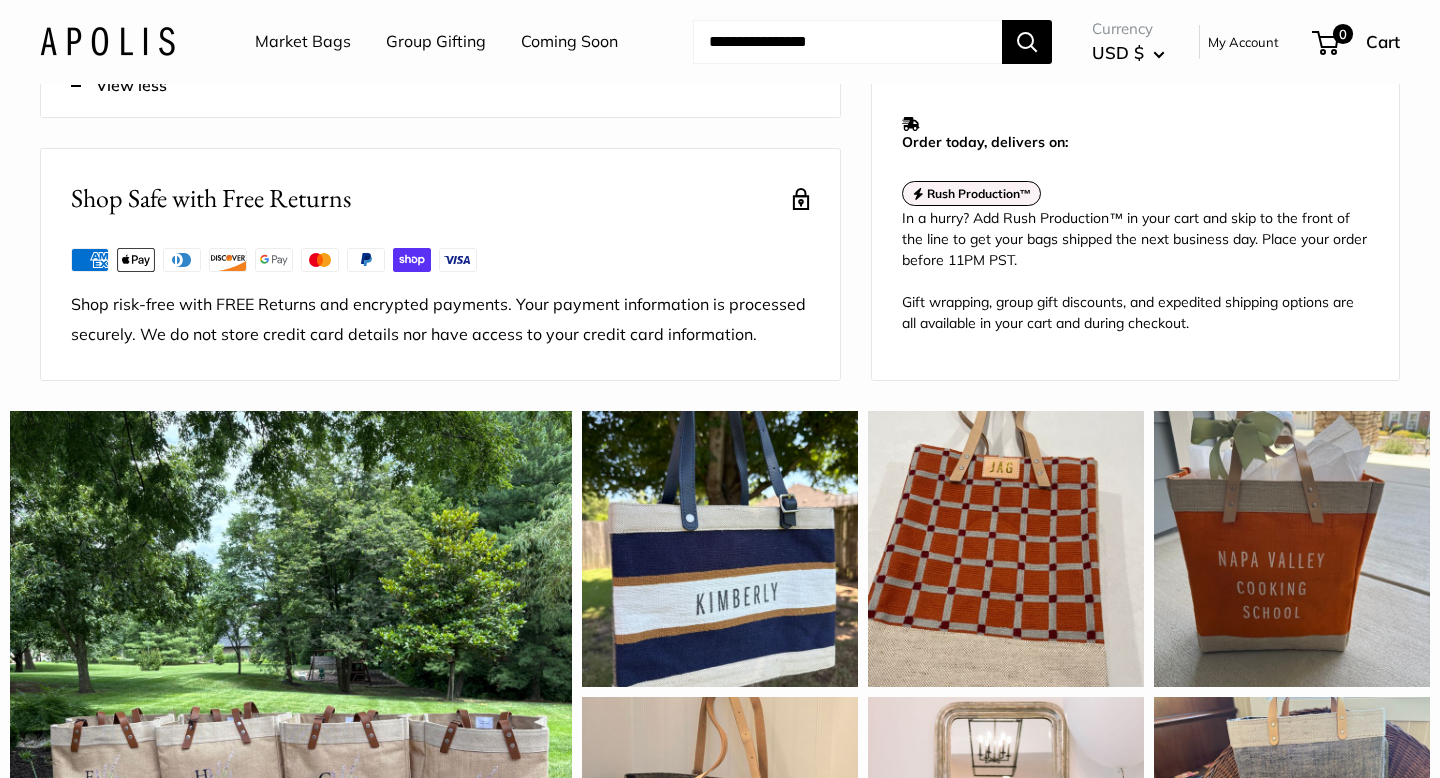 scroll, scrollTop: 954, scrollLeft: 0, axis: vertical 